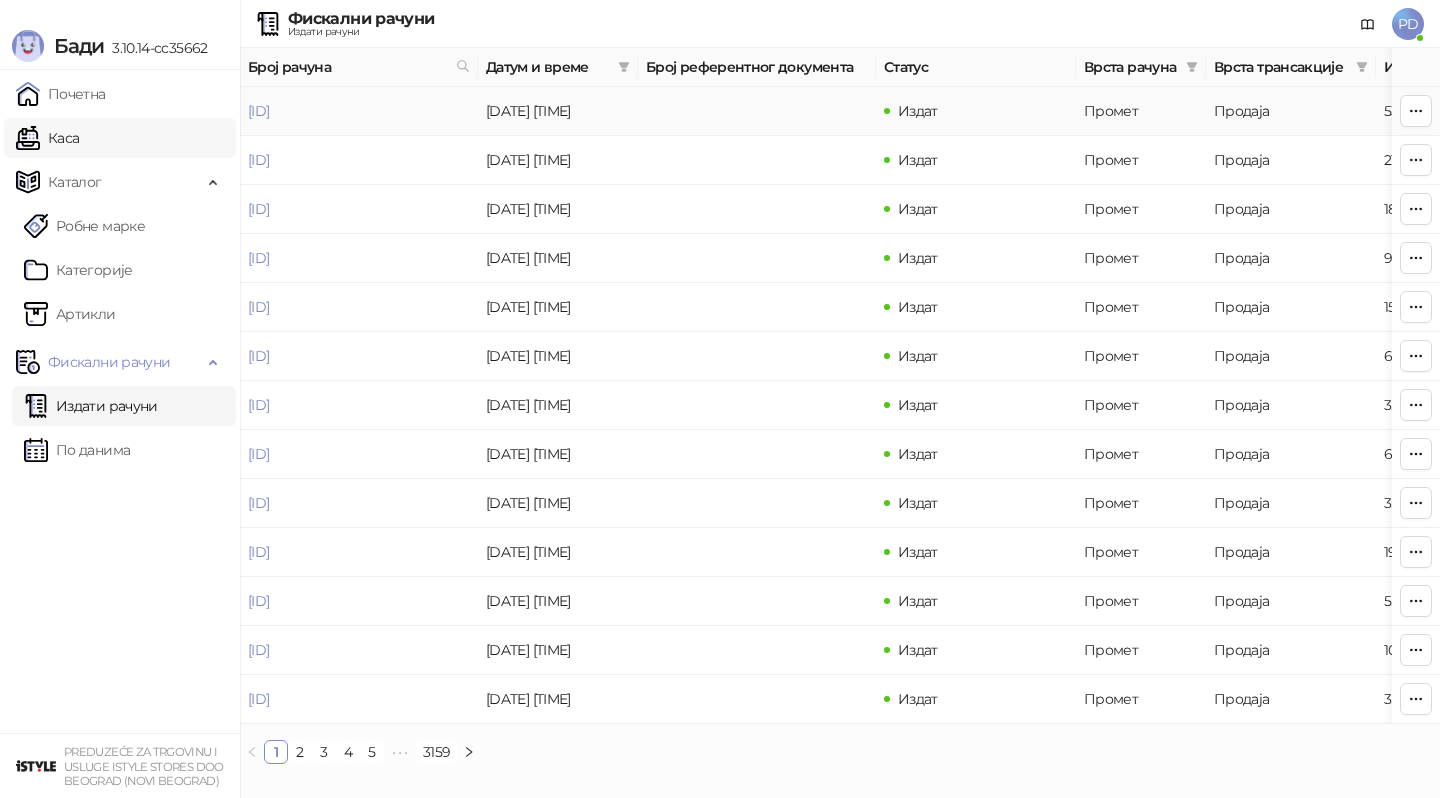 scroll, scrollTop: 0, scrollLeft: 0, axis: both 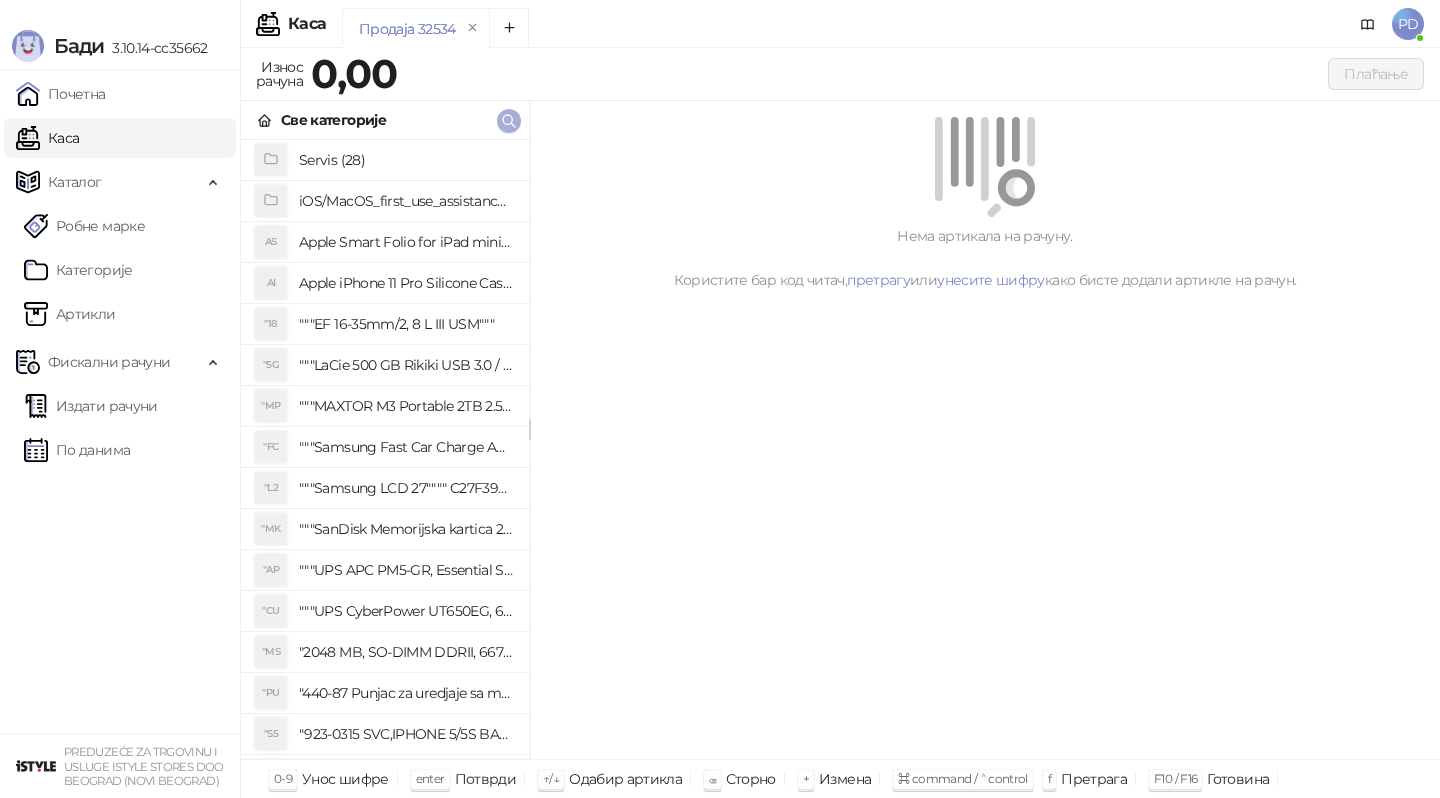 click 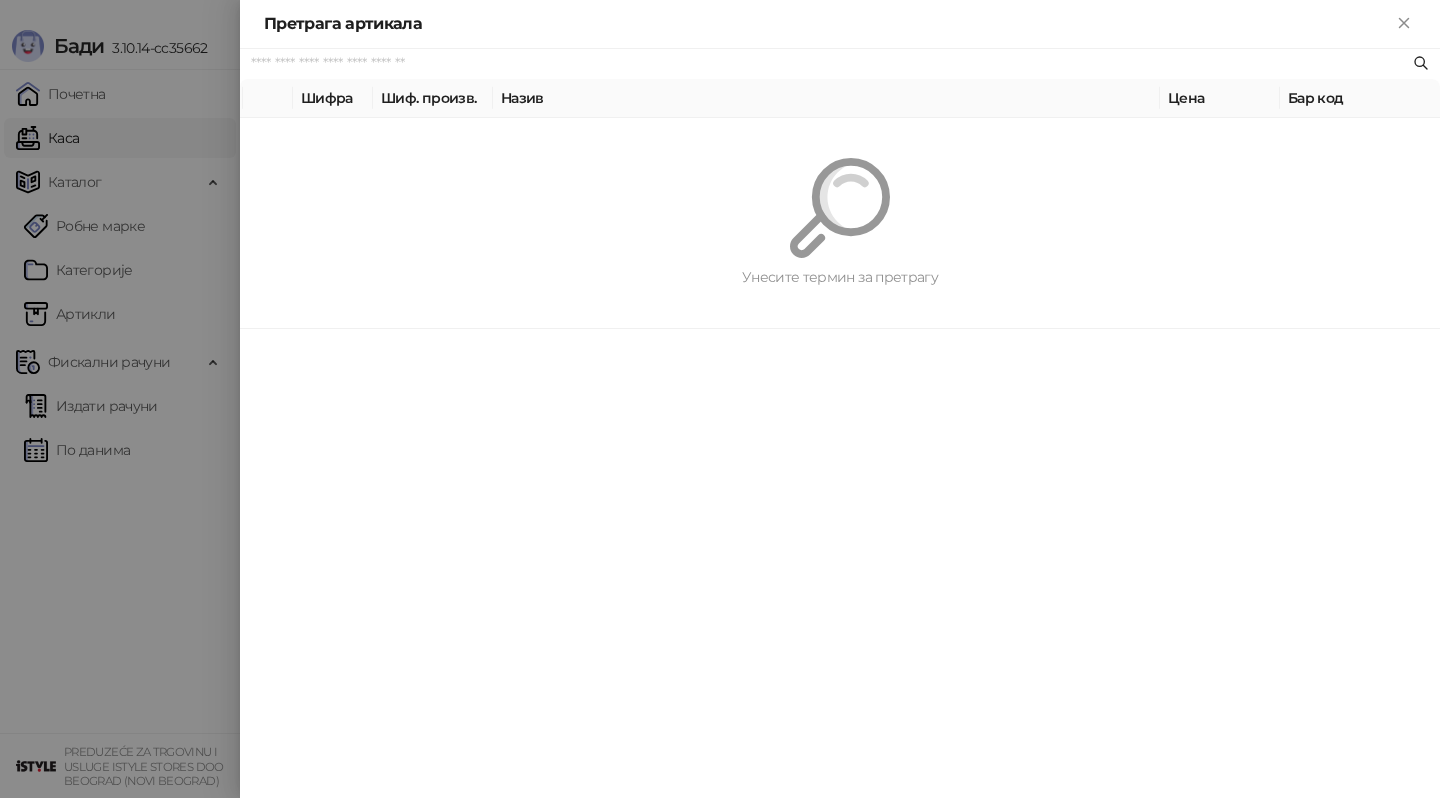 paste on "*********" 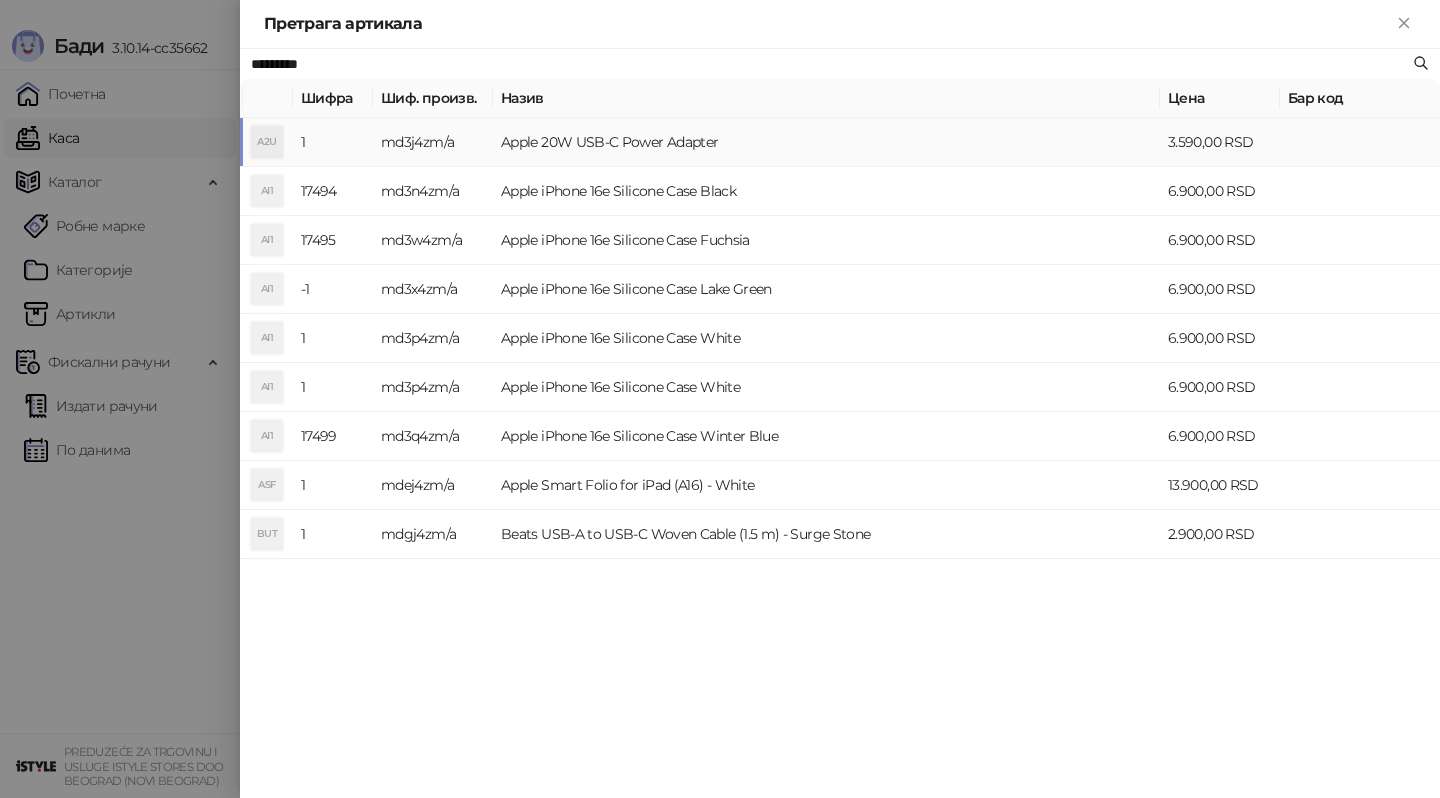 type on "*********" 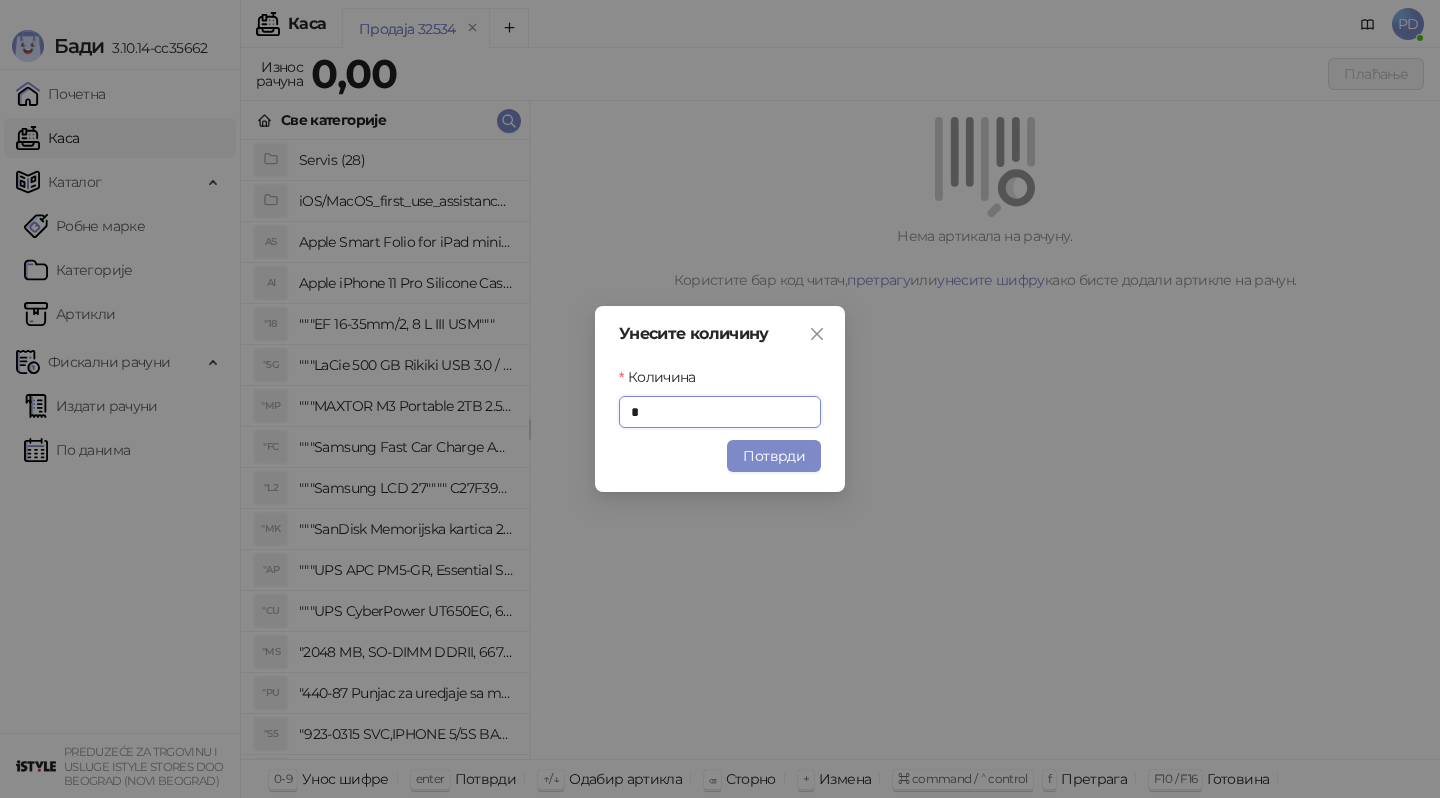 type on "*" 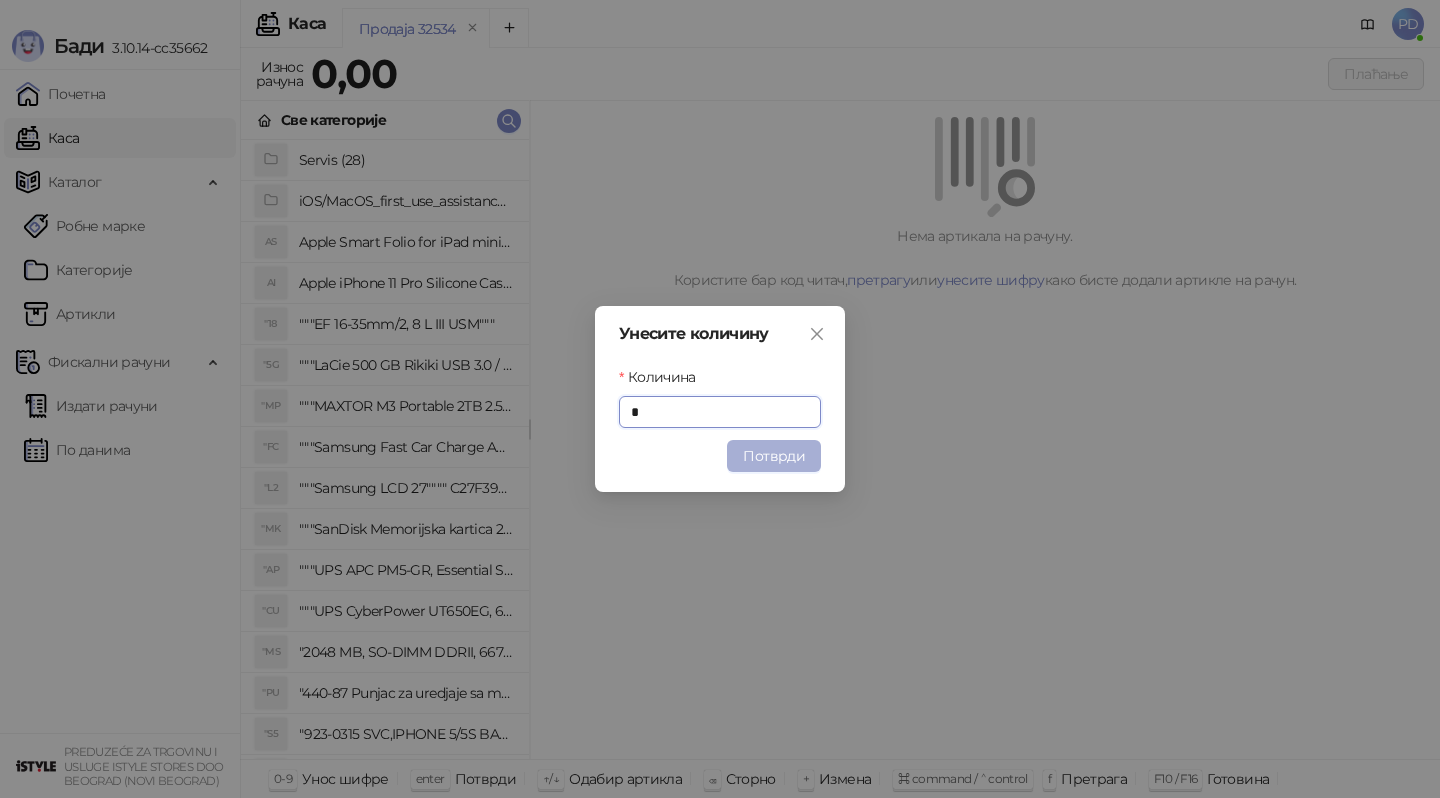 click on "Потврди" at bounding box center [774, 456] 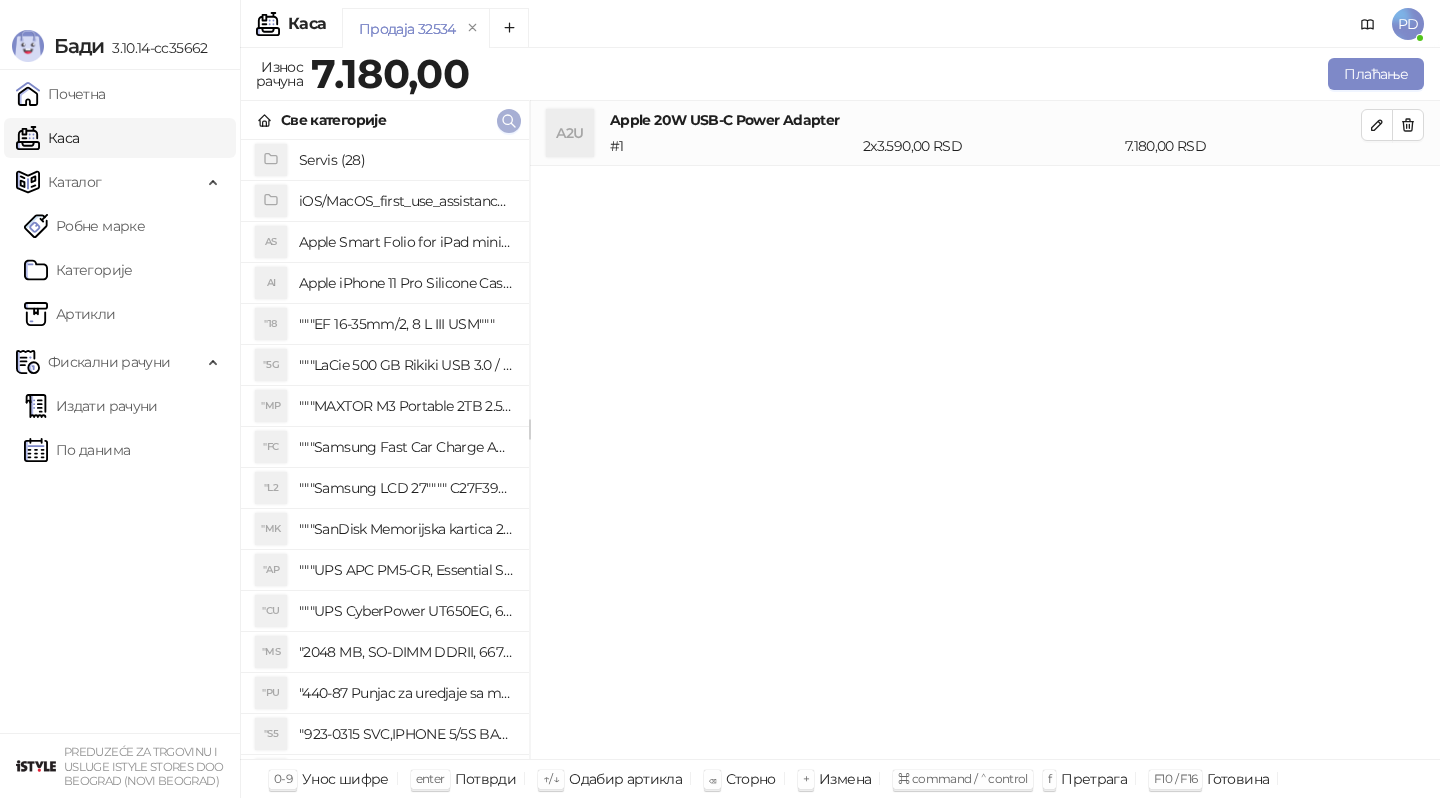 click 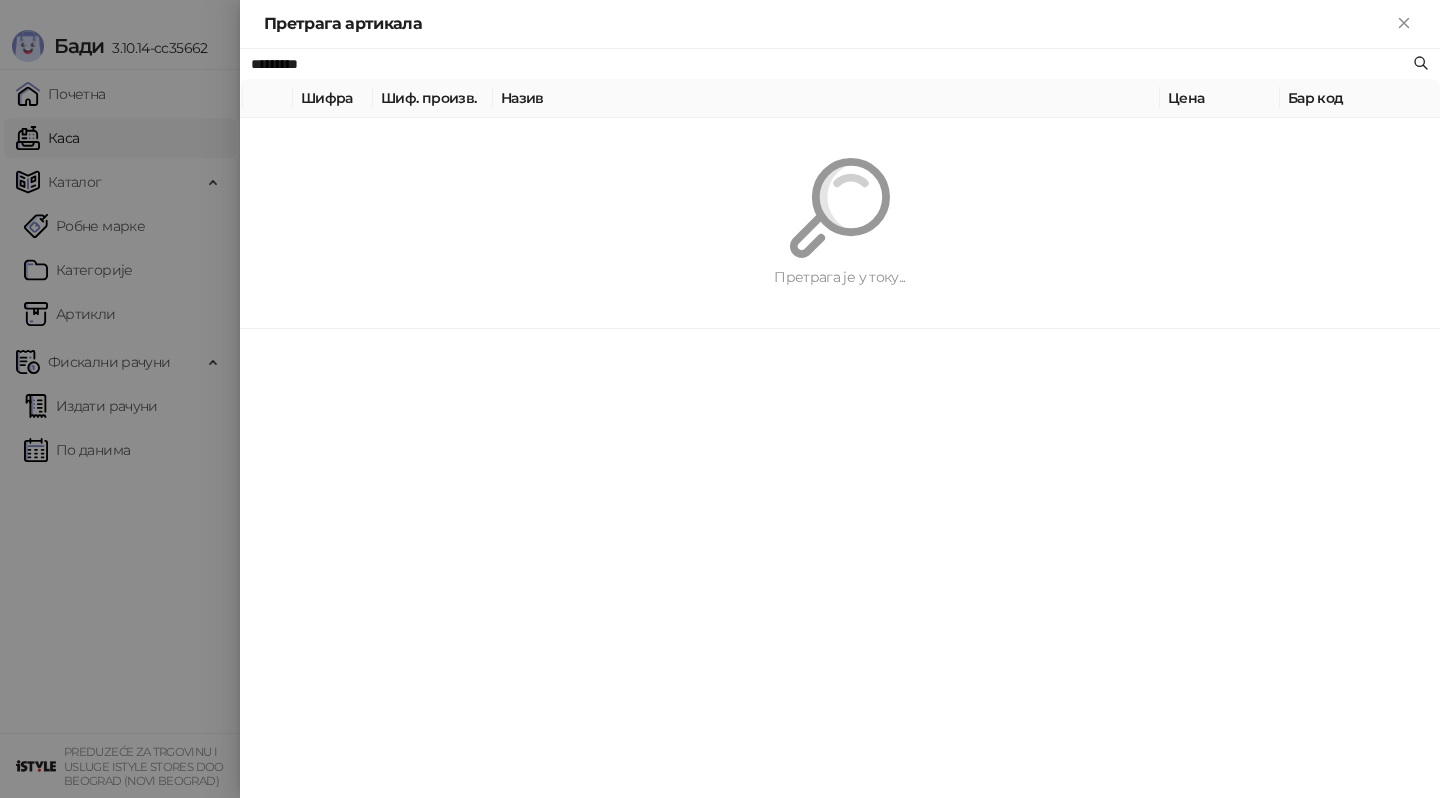 paste on "**********" 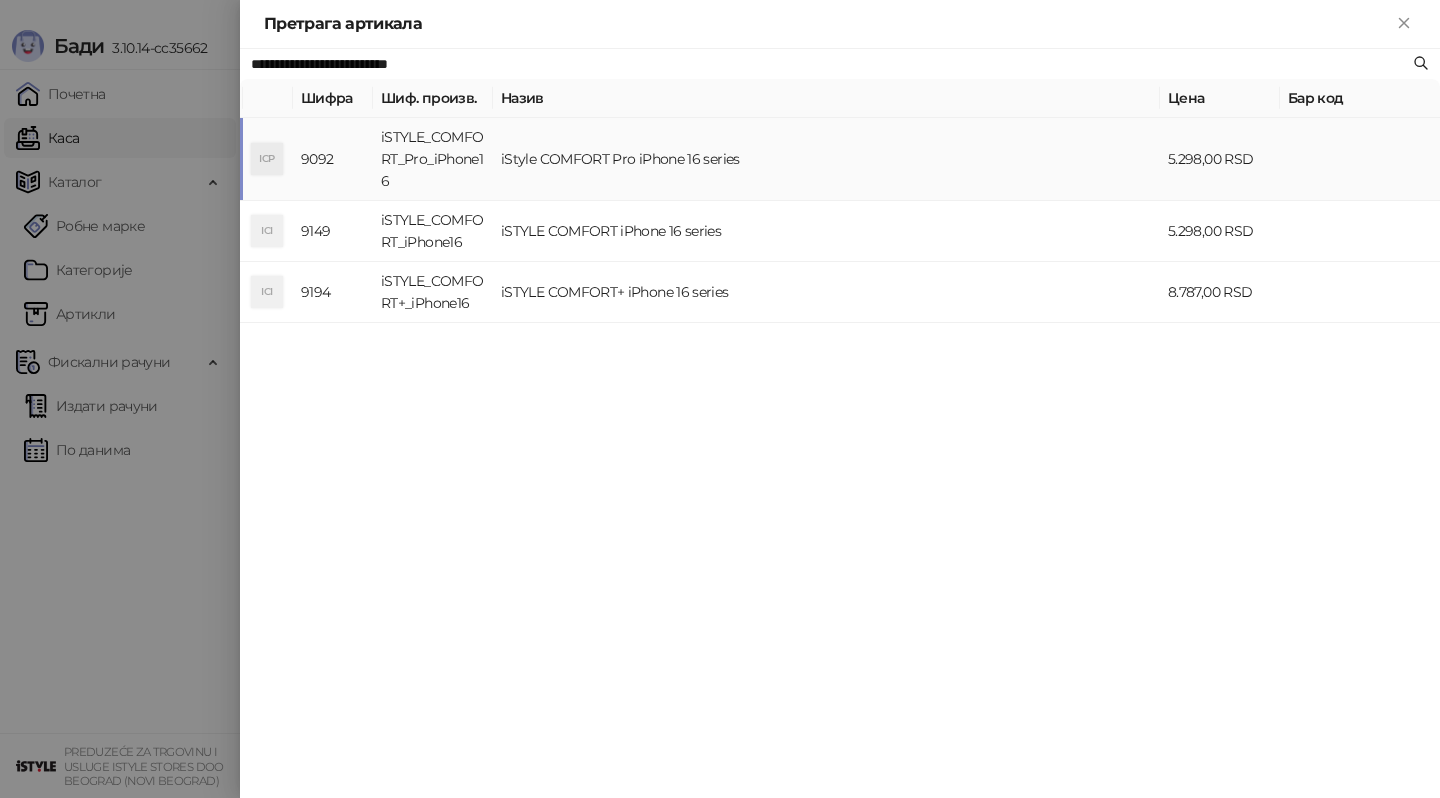 click on "iSTYLE_COMFORT_Pro_iPhone16" at bounding box center [433, 159] 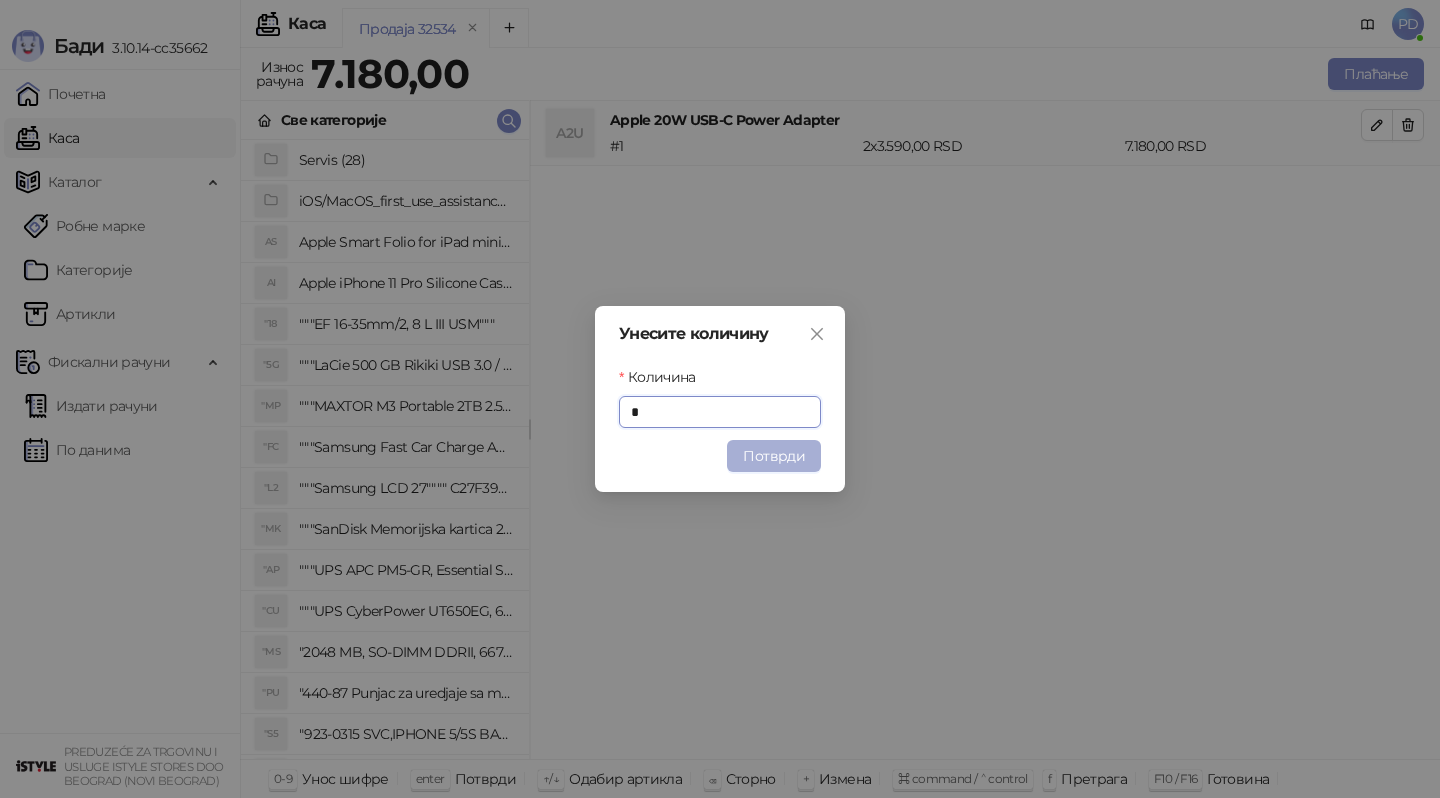 click on "Потврди" at bounding box center (774, 456) 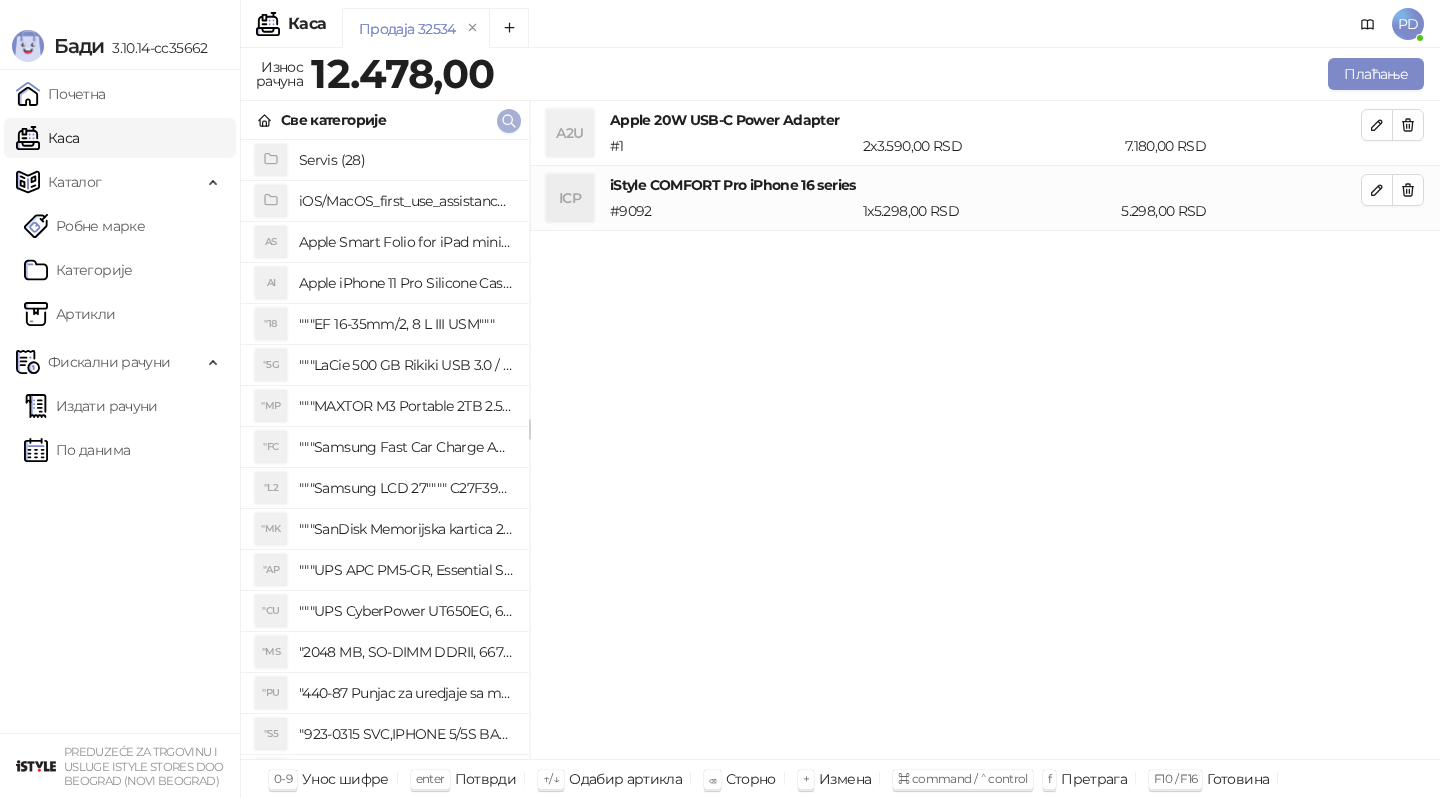 click 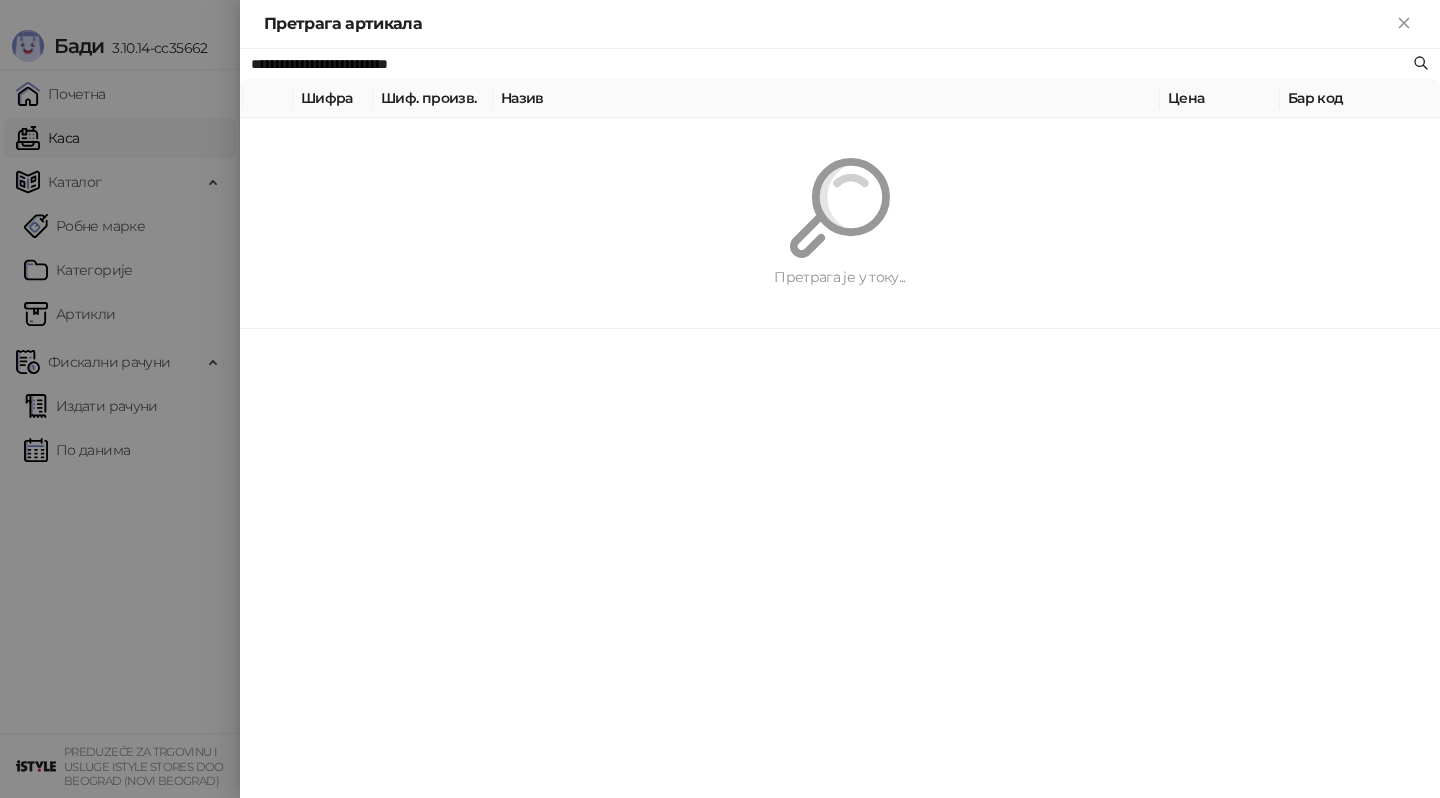 paste 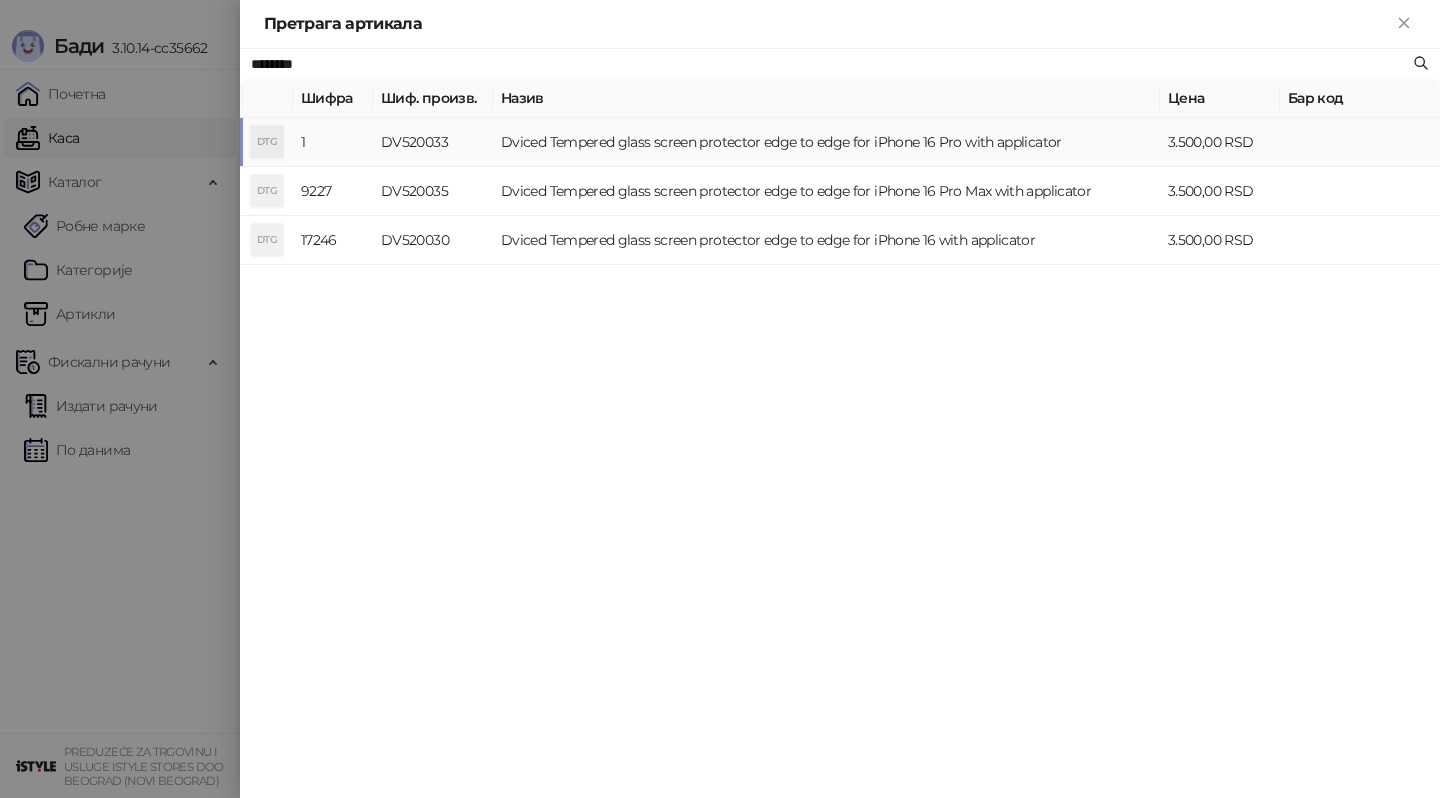 type on "********" 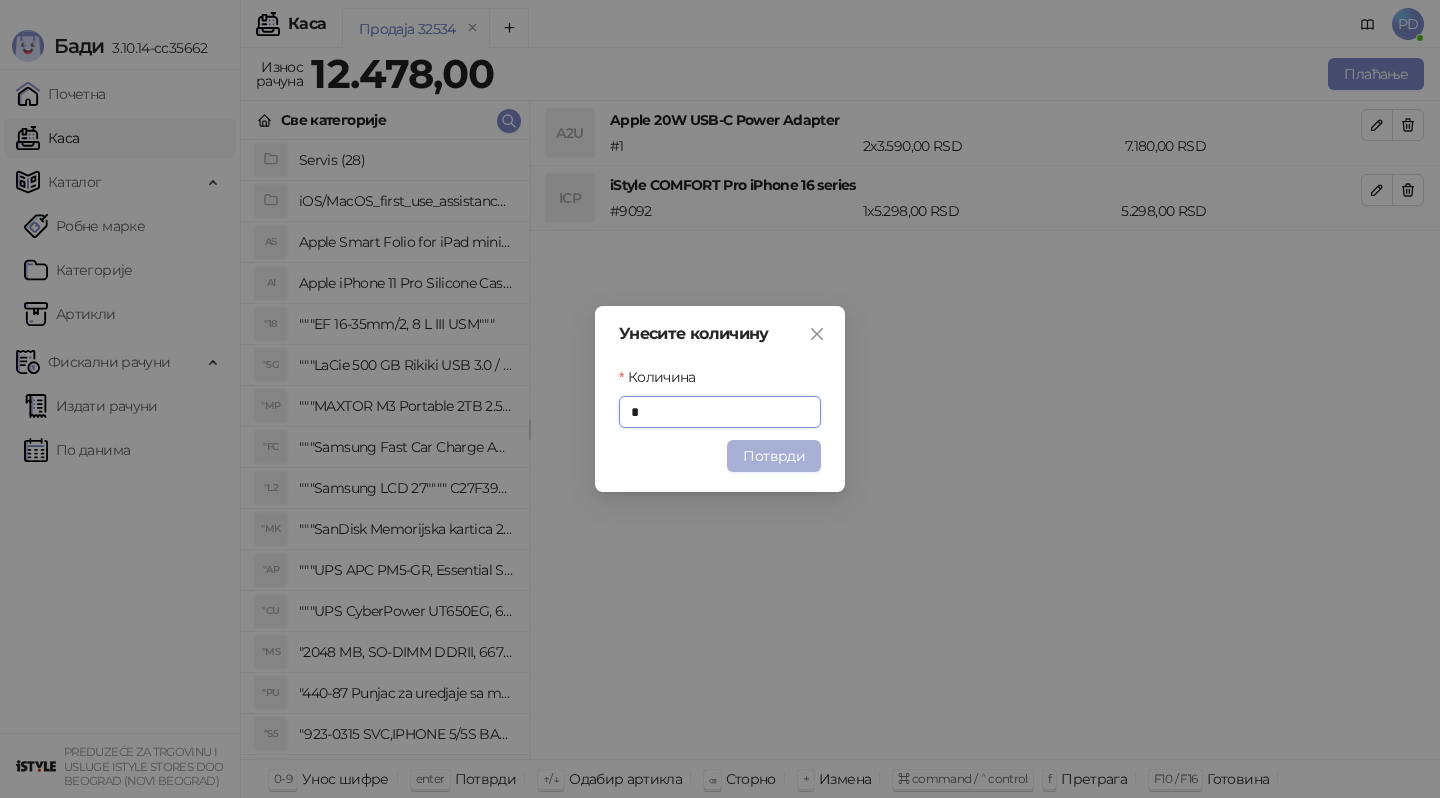 click on "Потврди" at bounding box center [774, 456] 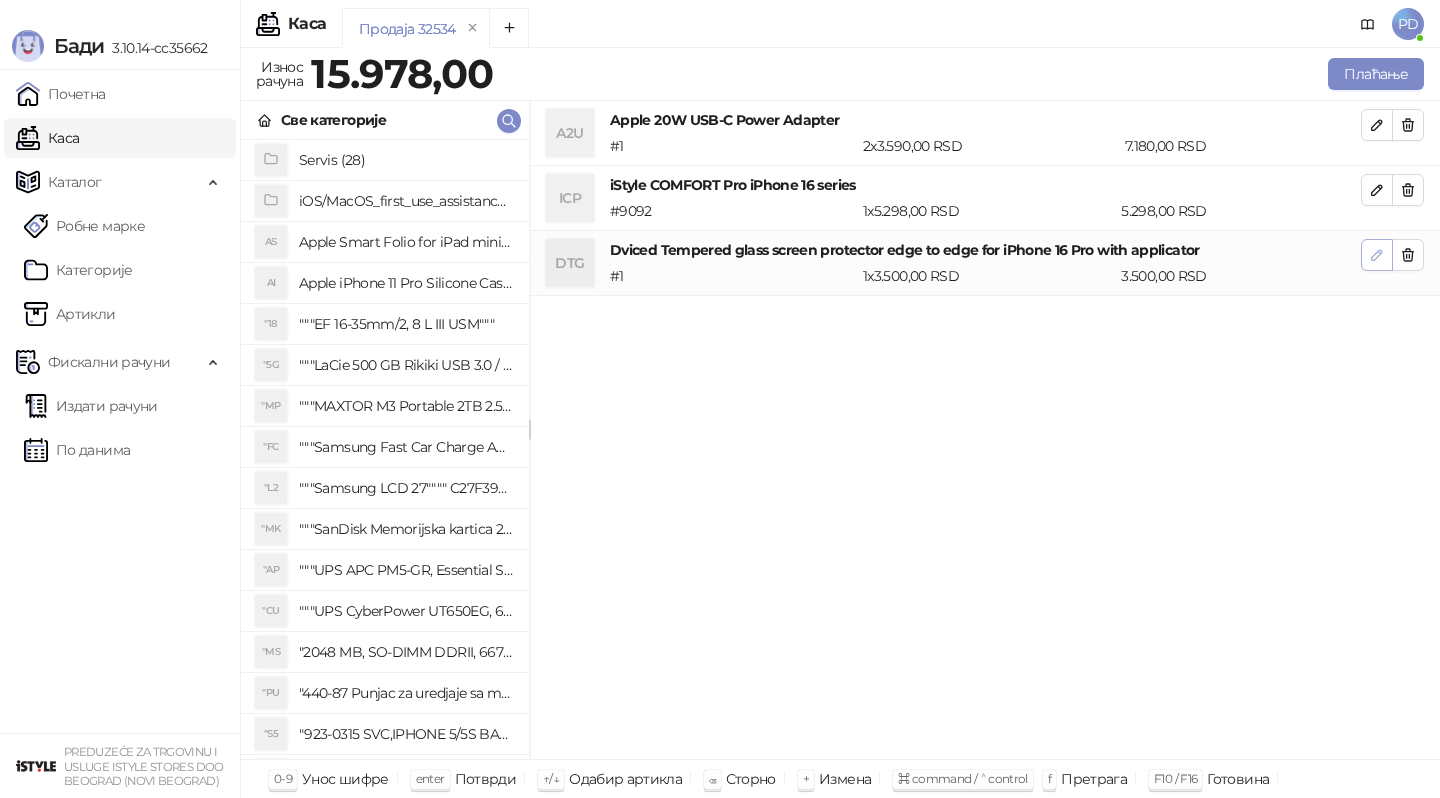 click 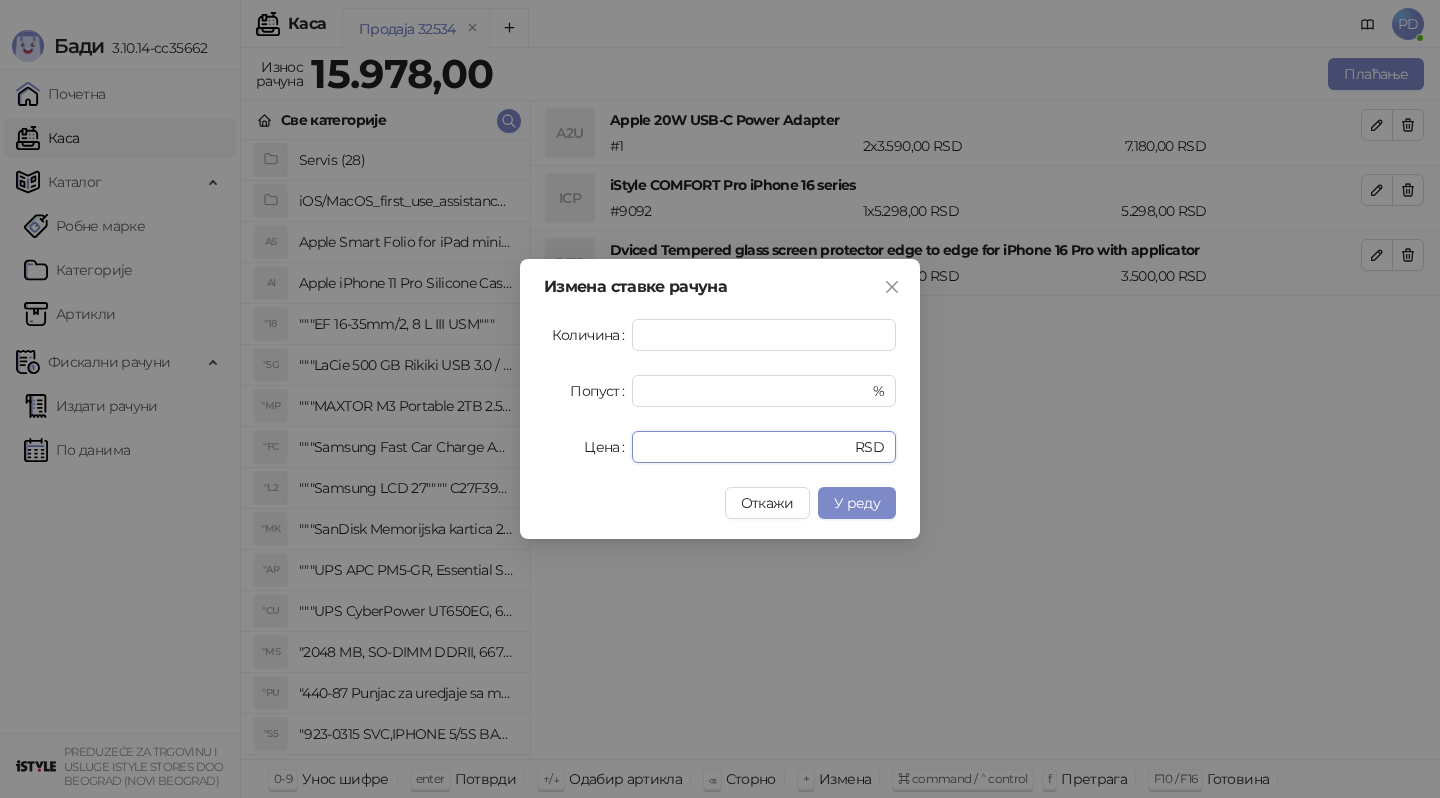 drag, startPoint x: 726, startPoint y: 452, endPoint x: 573, endPoint y: 449, distance: 153.0294 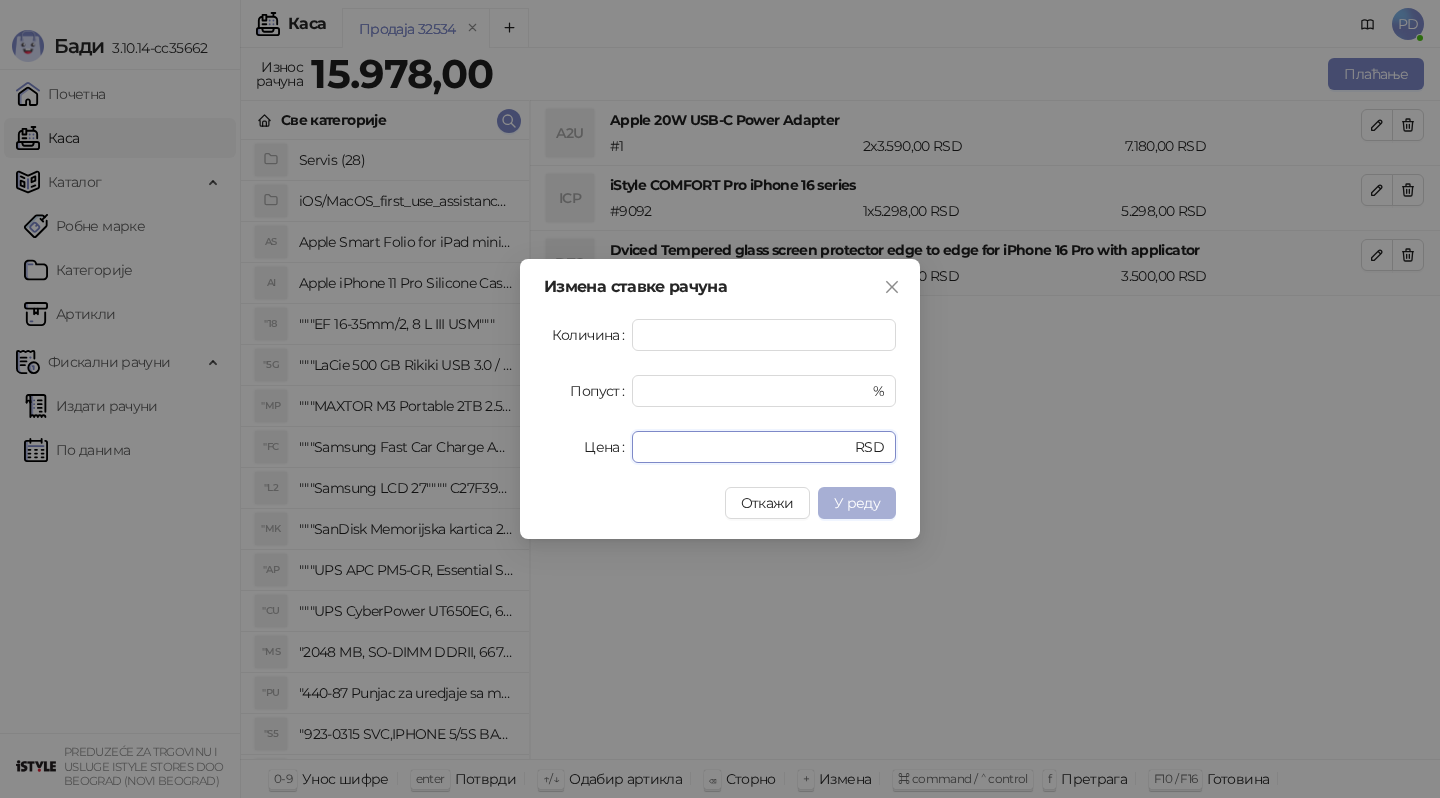 type on "*" 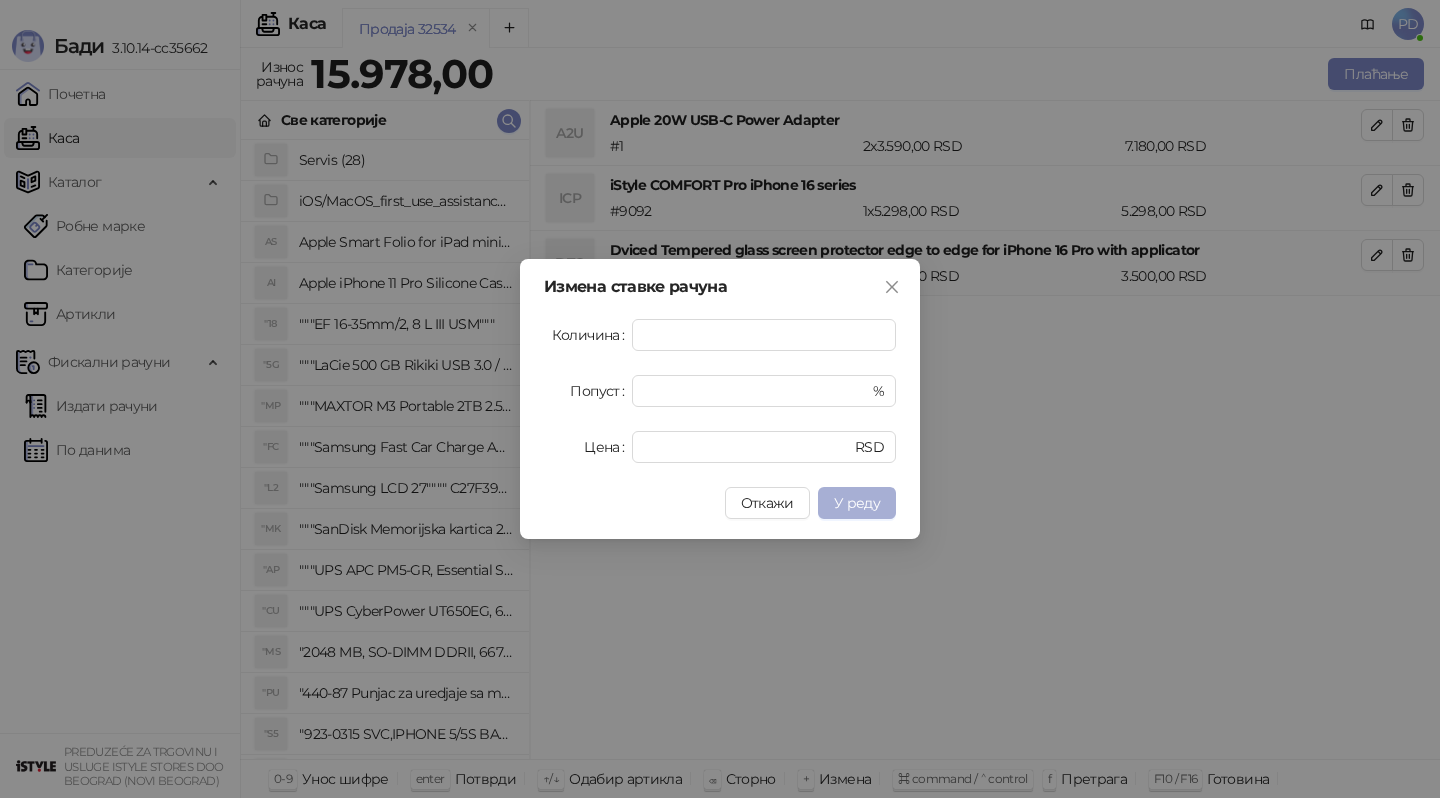 click on "У реду" at bounding box center [857, 503] 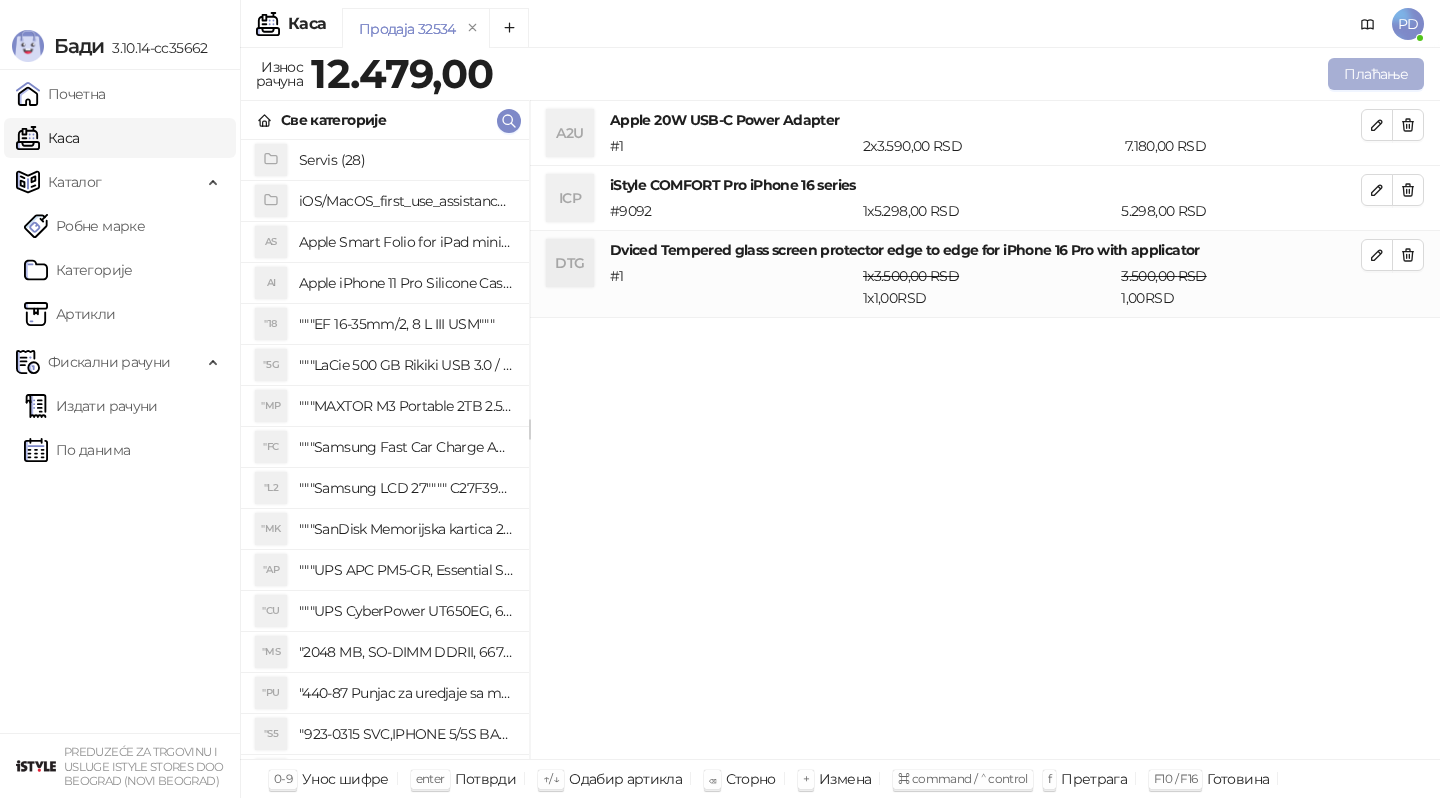 click on "Плаћање" at bounding box center (1376, 74) 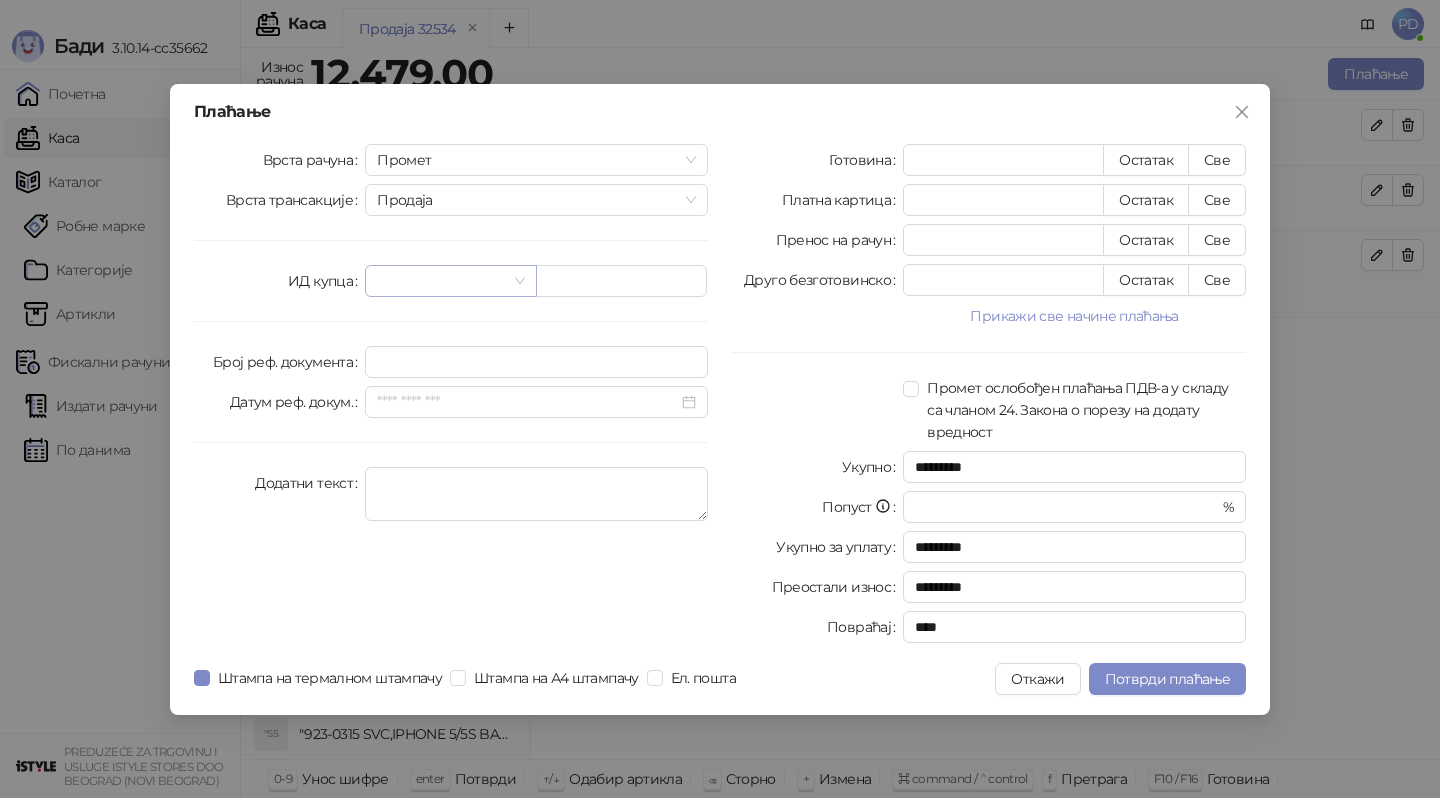 click at bounding box center (441, 281) 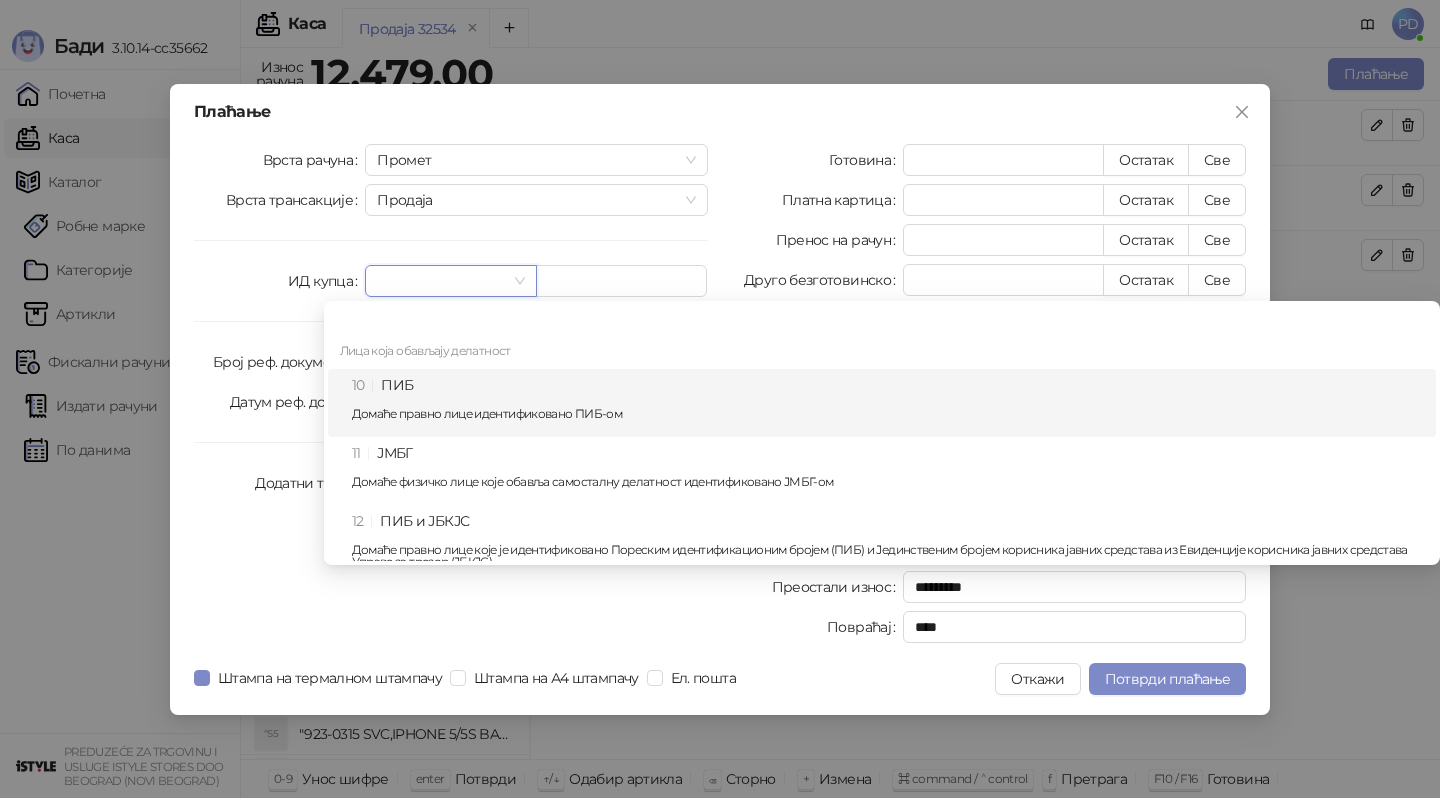 click on "10 ПИБ Домаће правно лице идентификовано ПИБ-ом" at bounding box center [888, 403] 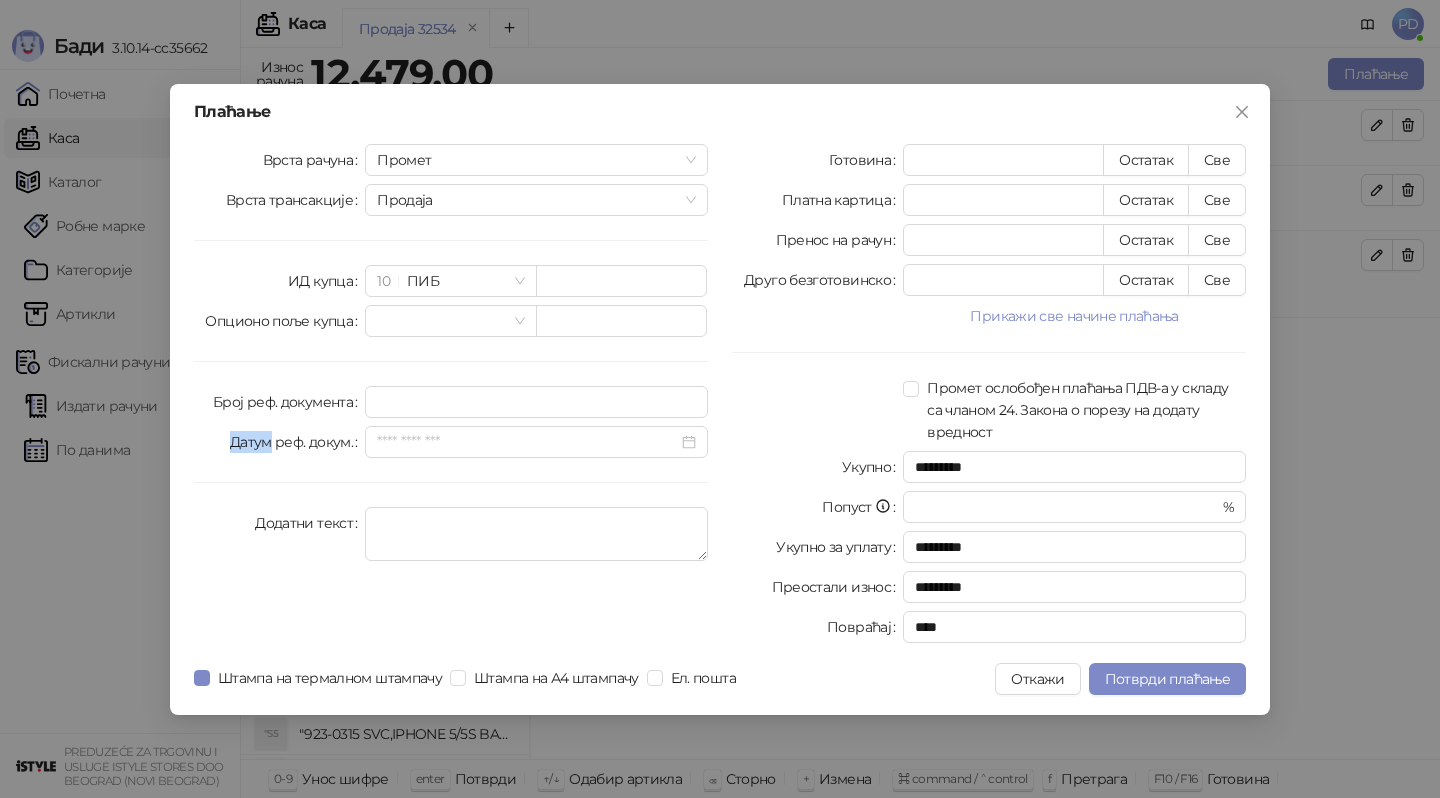 click on "Врста рачуна Промет Врста трансакције Продаја ИД купца 10 ПИБ Опционо поље купца Број реф. документа Датум реф. докум. Додатни текст" at bounding box center [451, 397] 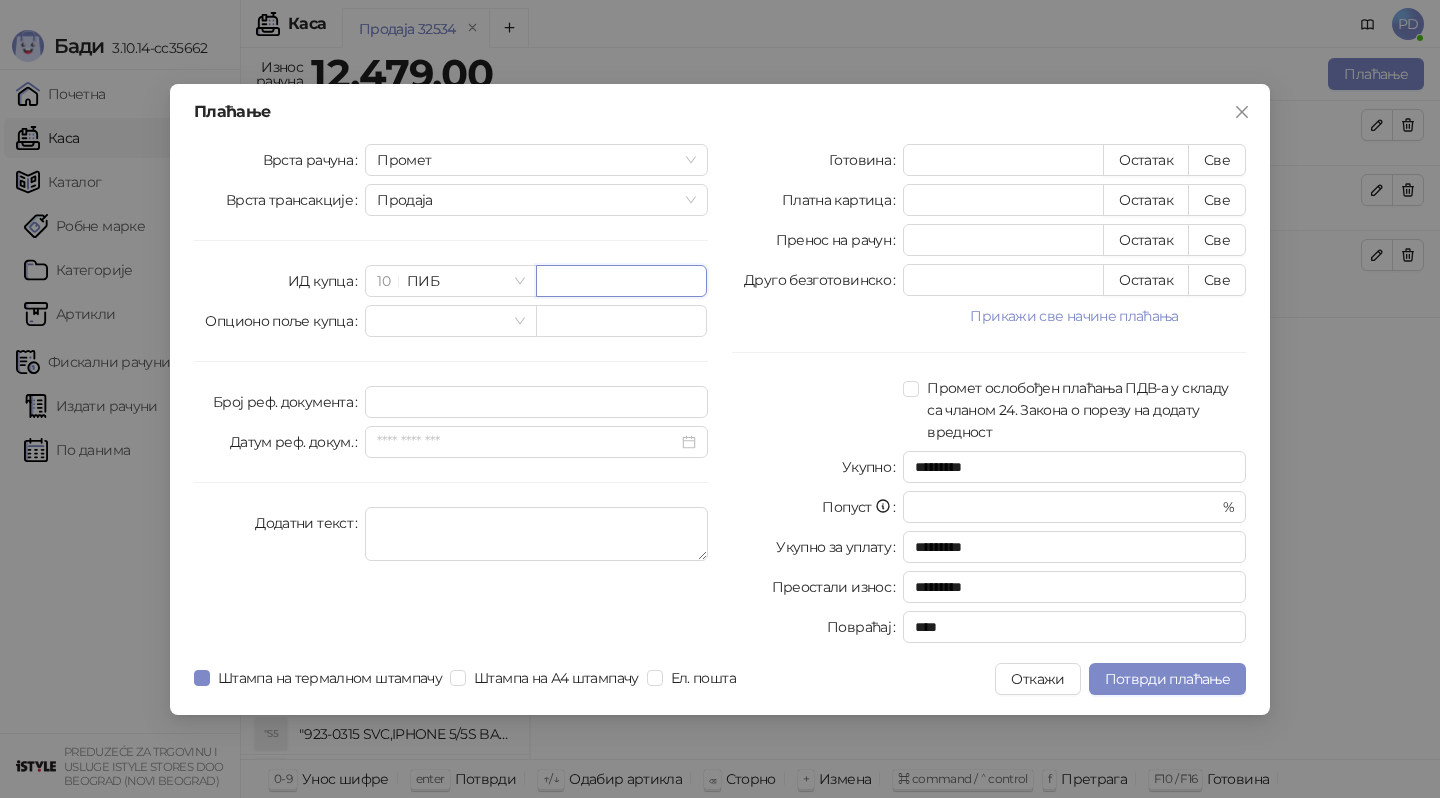 click at bounding box center (621, 281) 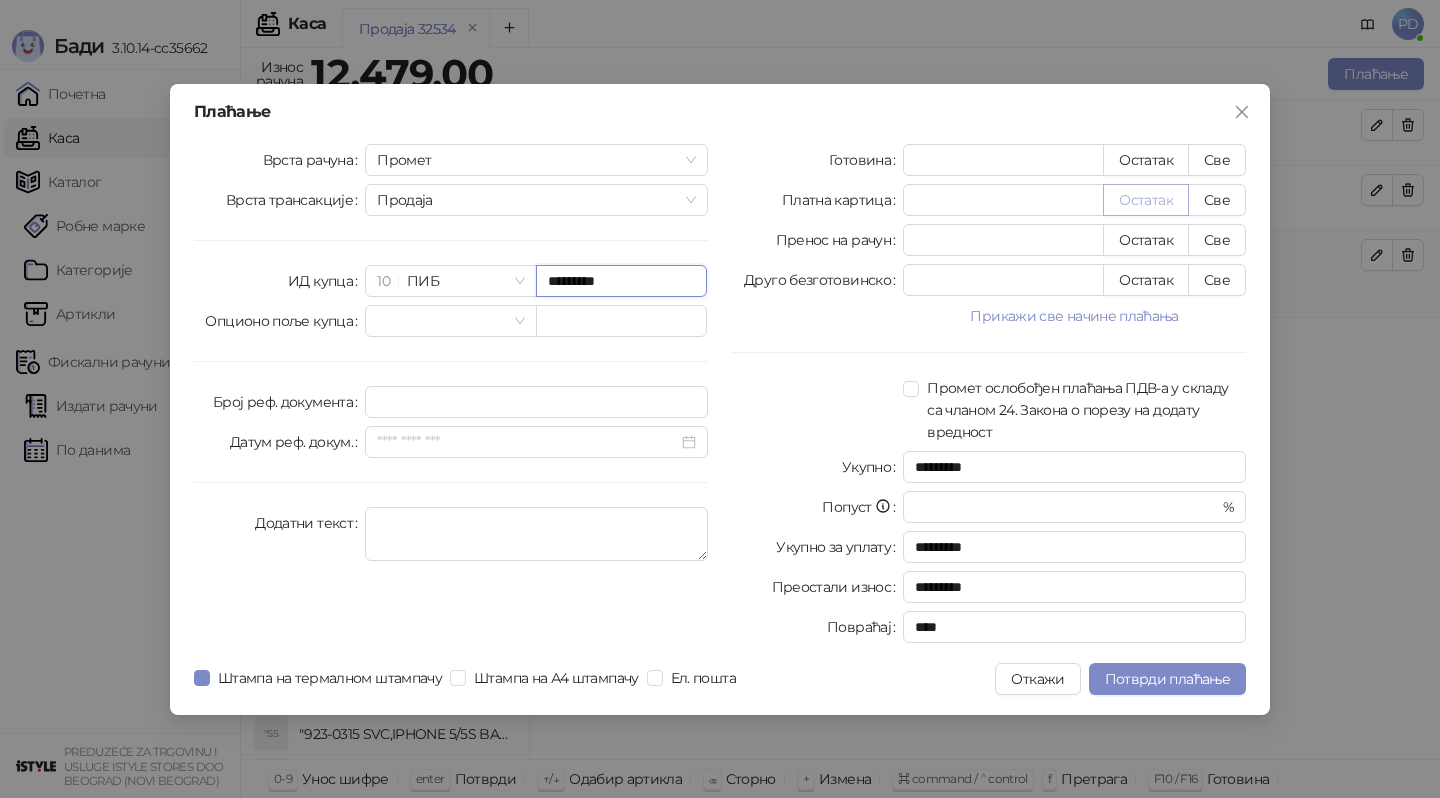 type on "*********" 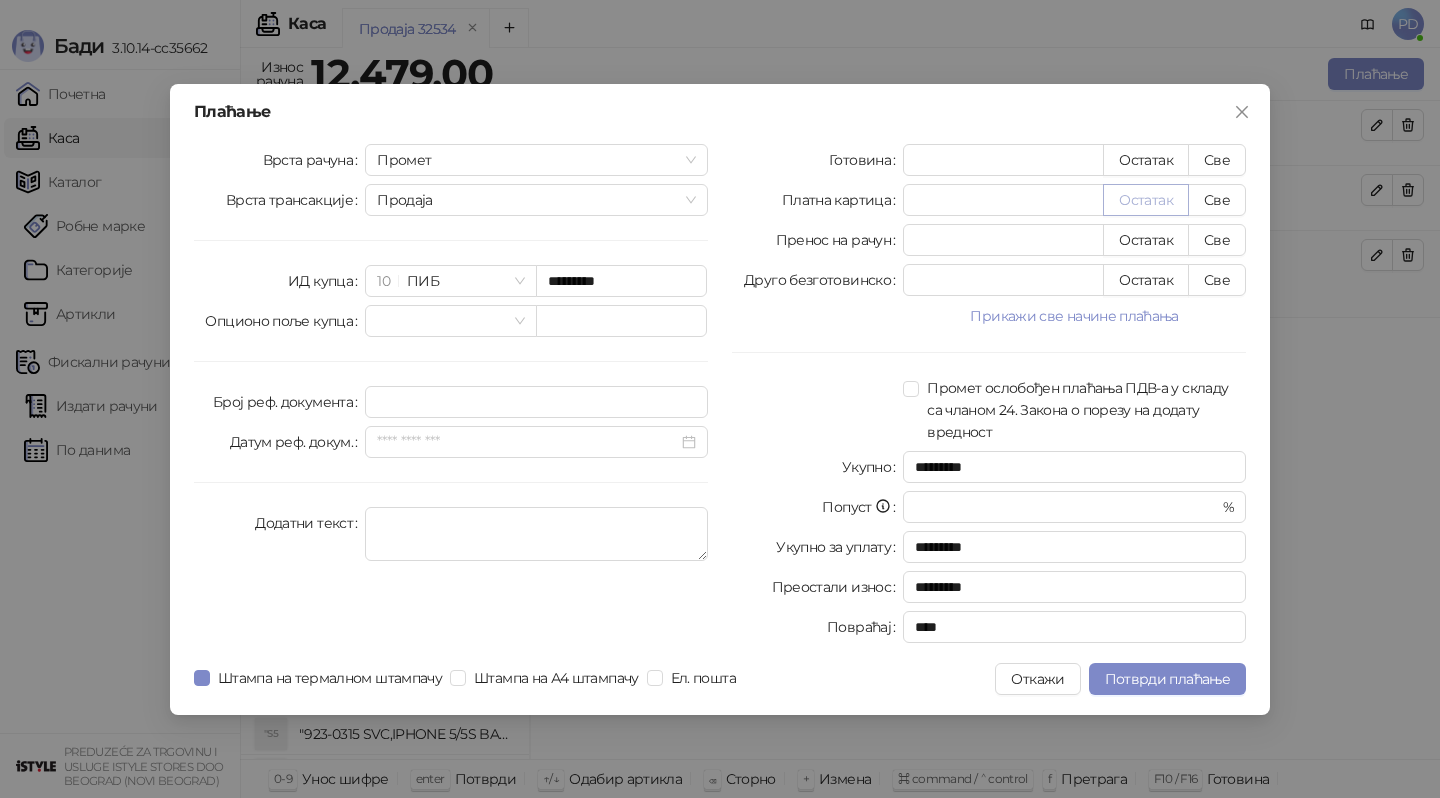 click on "Остатак" at bounding box center [1146, 200] 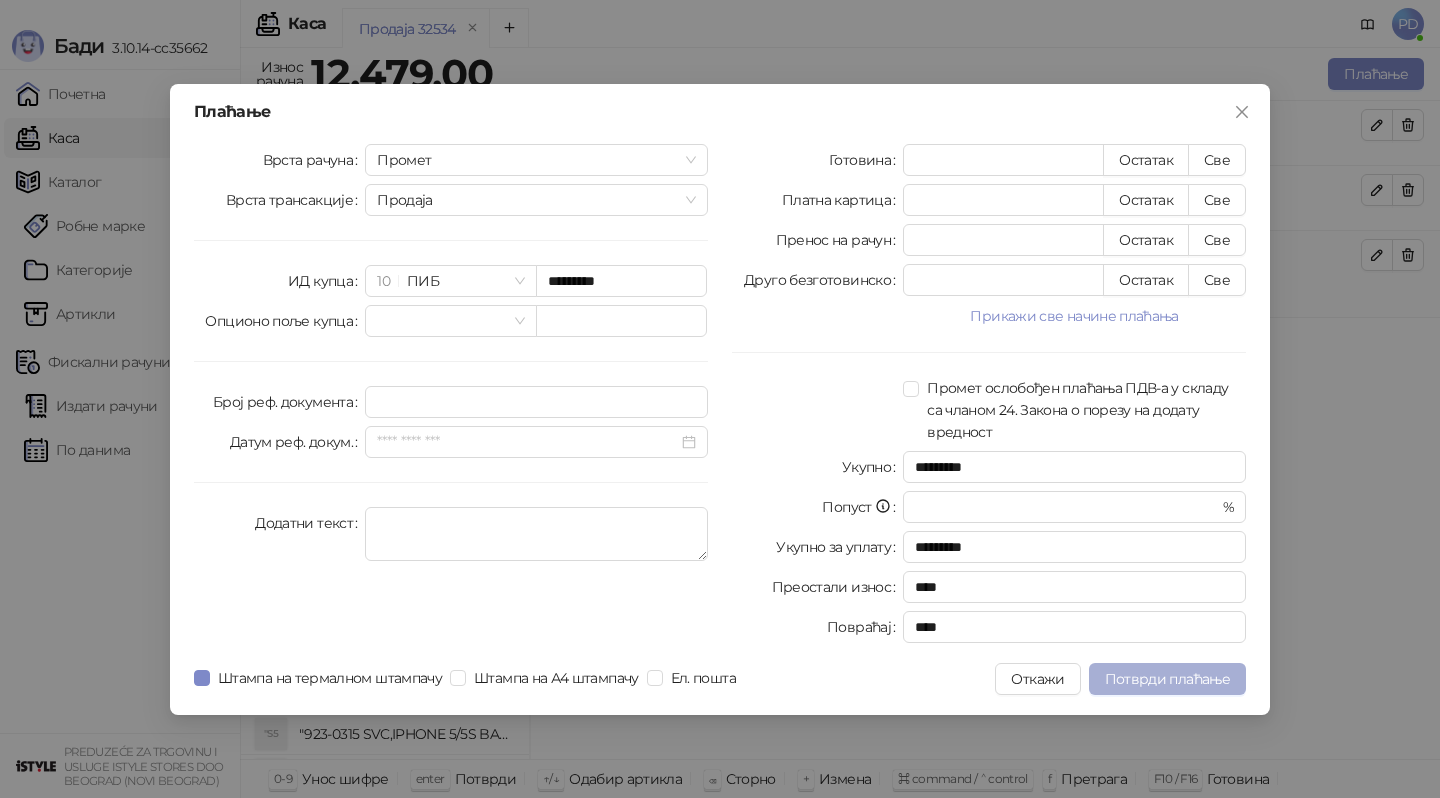 click on "Потврди плаћање" at bounding box center [1167, 679] 